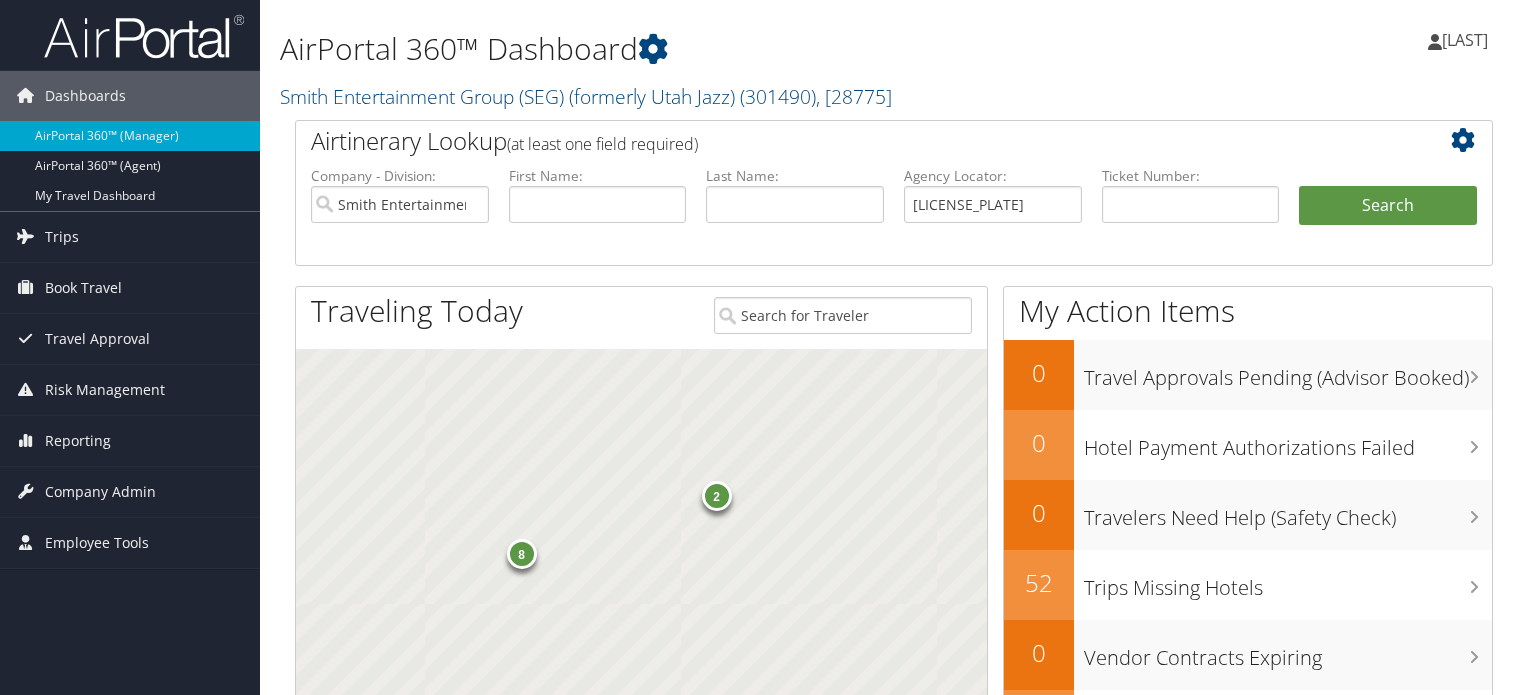 scroll, scrollTop: 0, scrollLeft: 0, axis: both 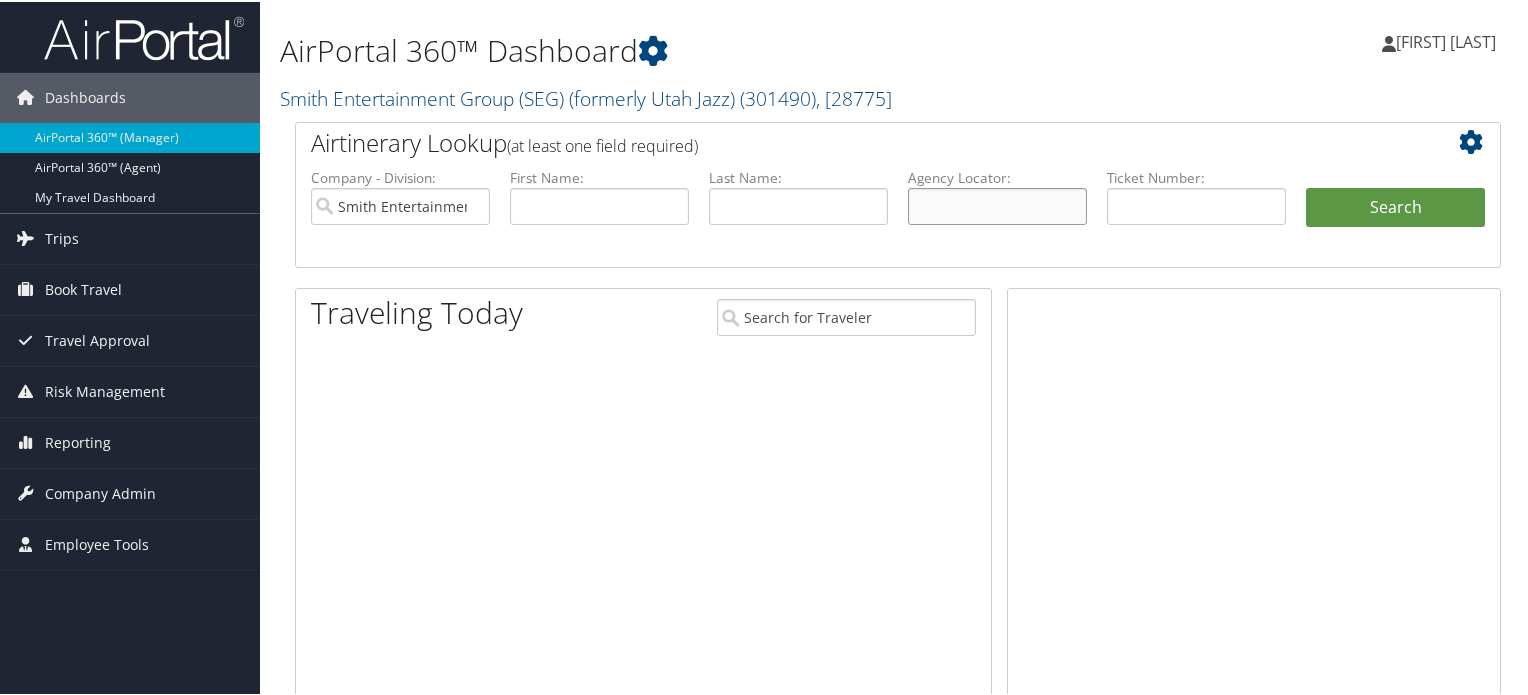 click at bounding box center [997, 204] 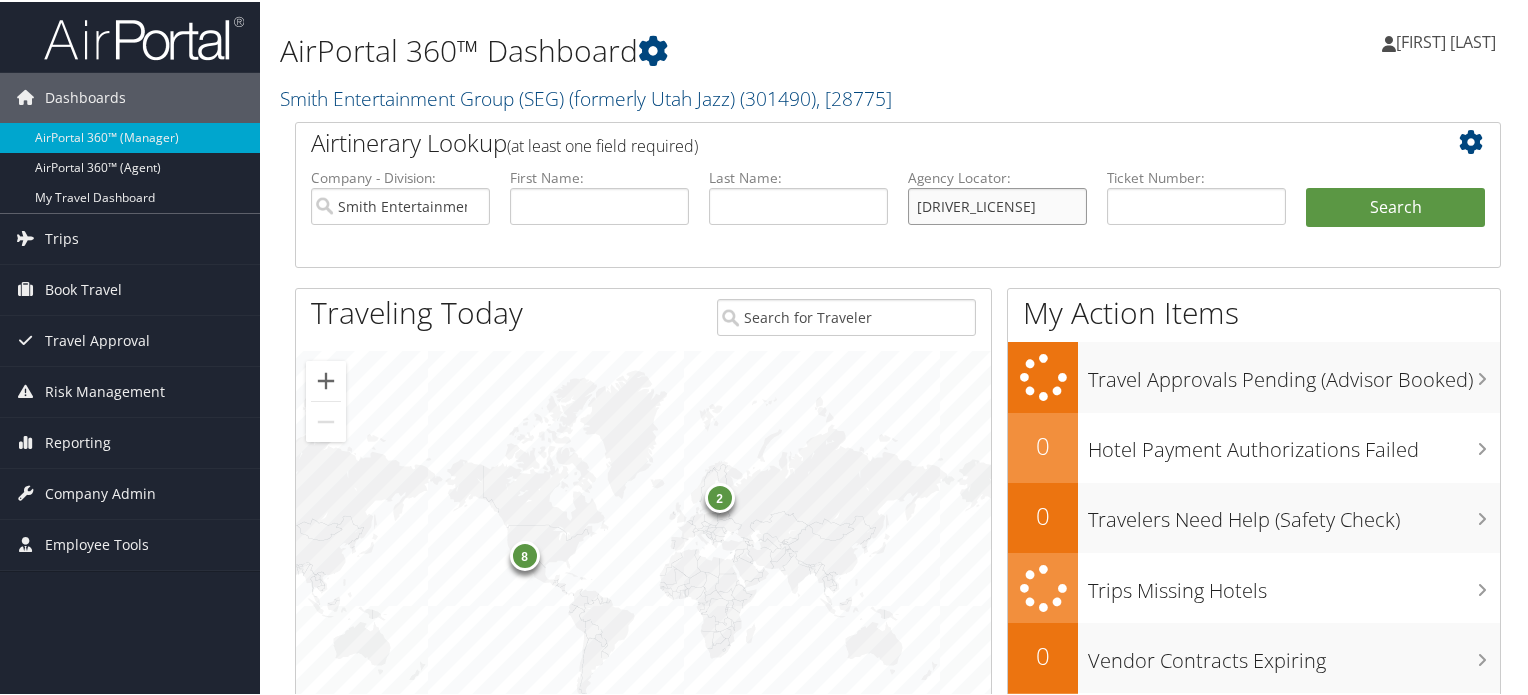 type on "D1W338" 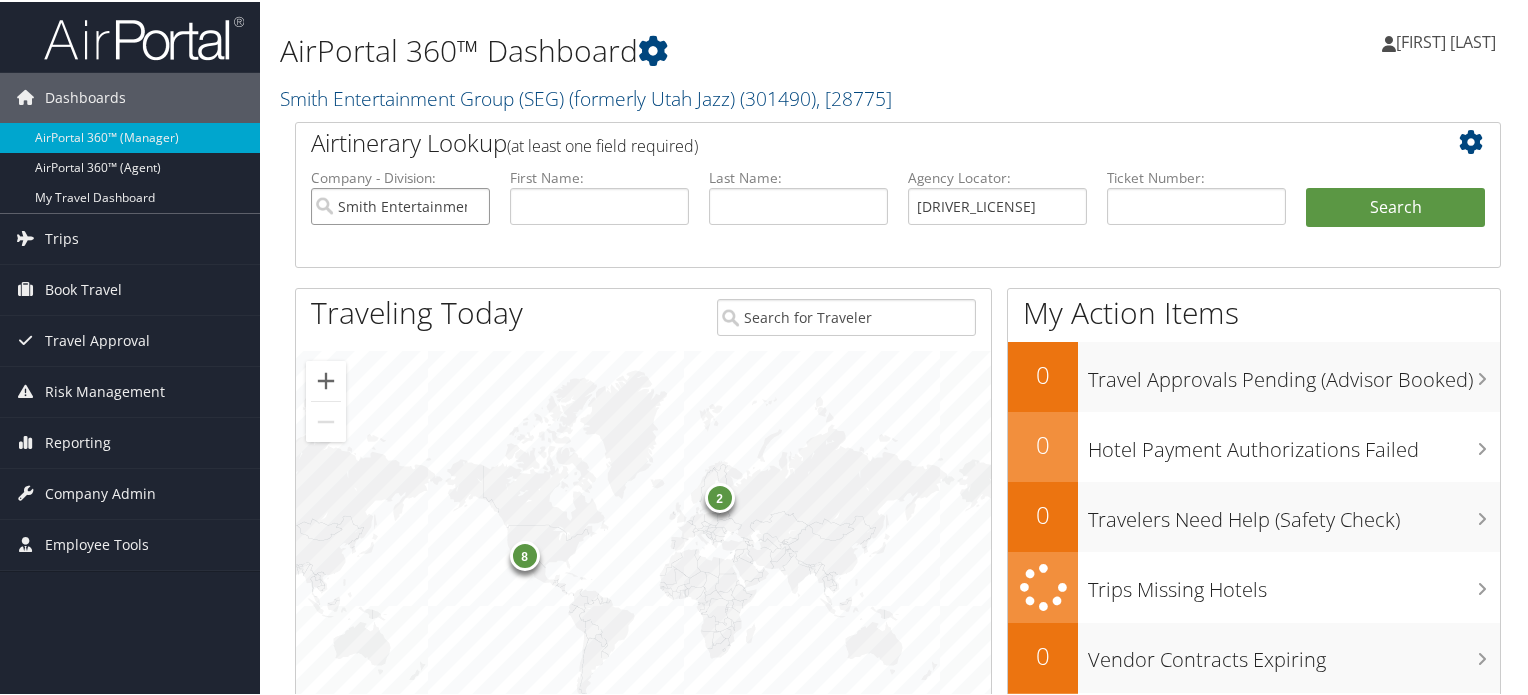 click on "Smith Entertainment Group (SEG) (formerly Utah Jazz)" at bounding box center [400, 204] 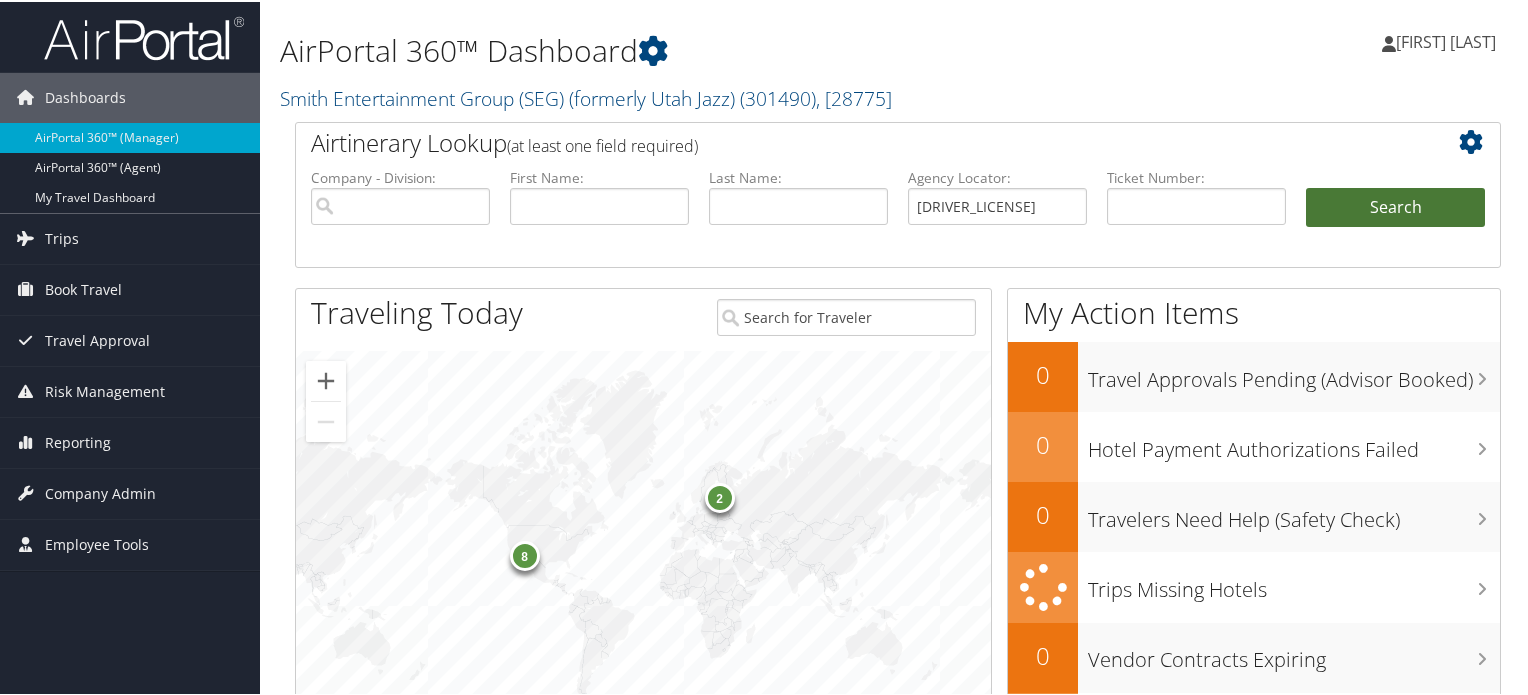 click on "Search" at bounding box center (1395, 206) 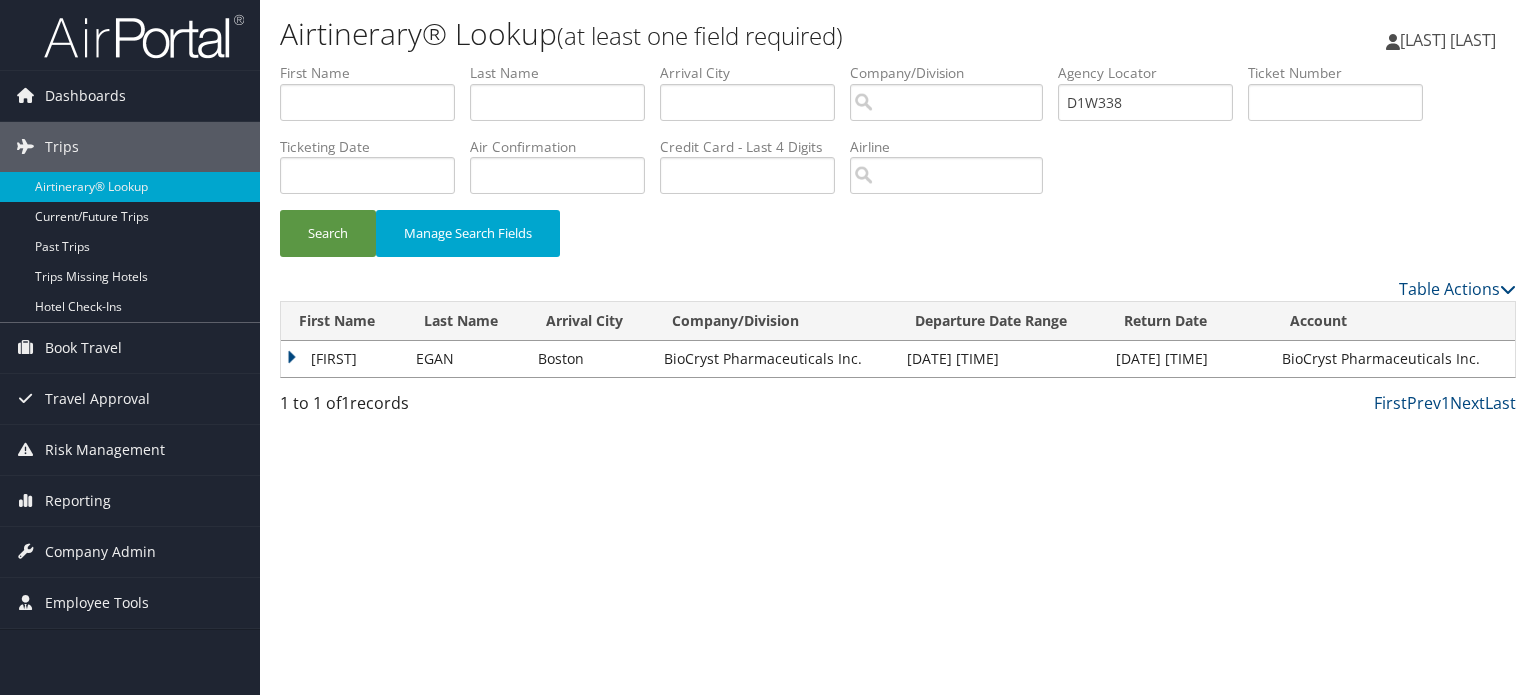 scroll, scrollTop: 0, scrollLeft: 0, axis: both 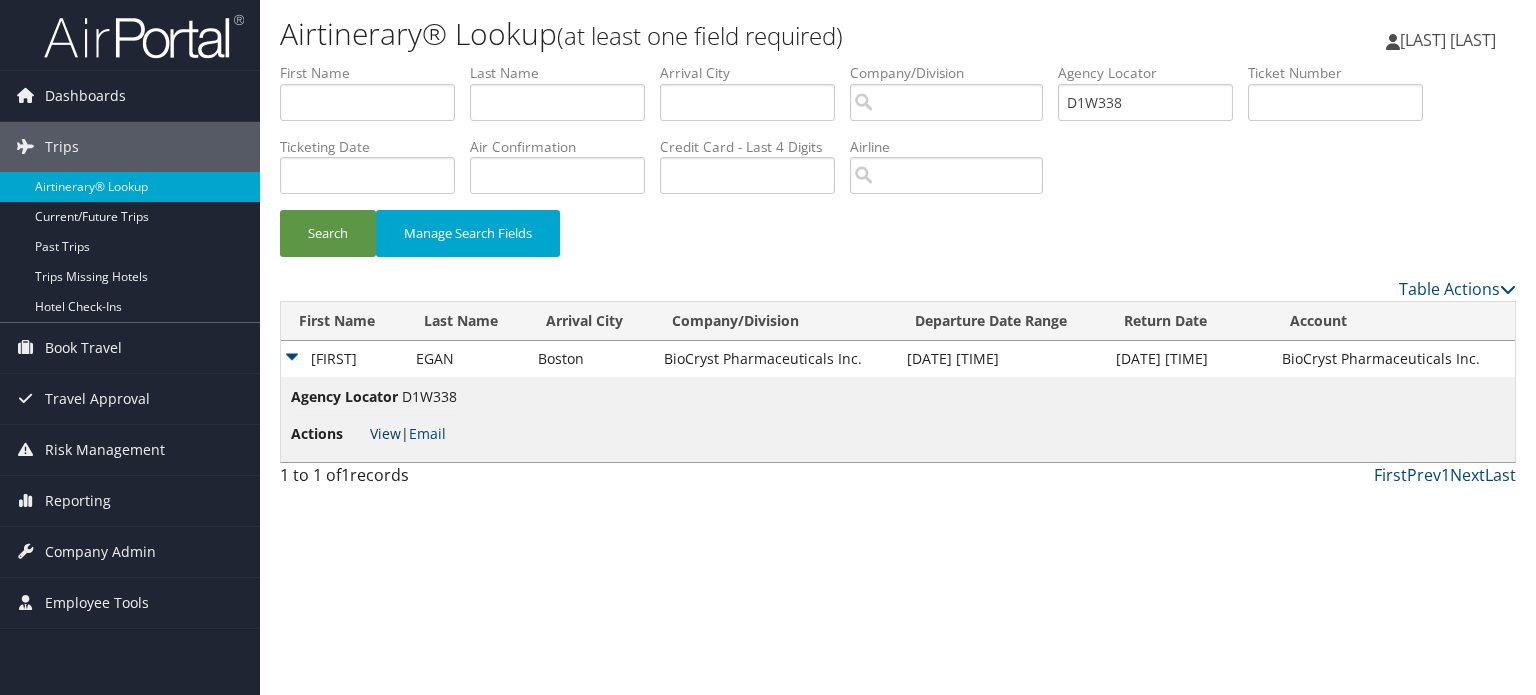 click on "View" at bounding box center [385, 433] 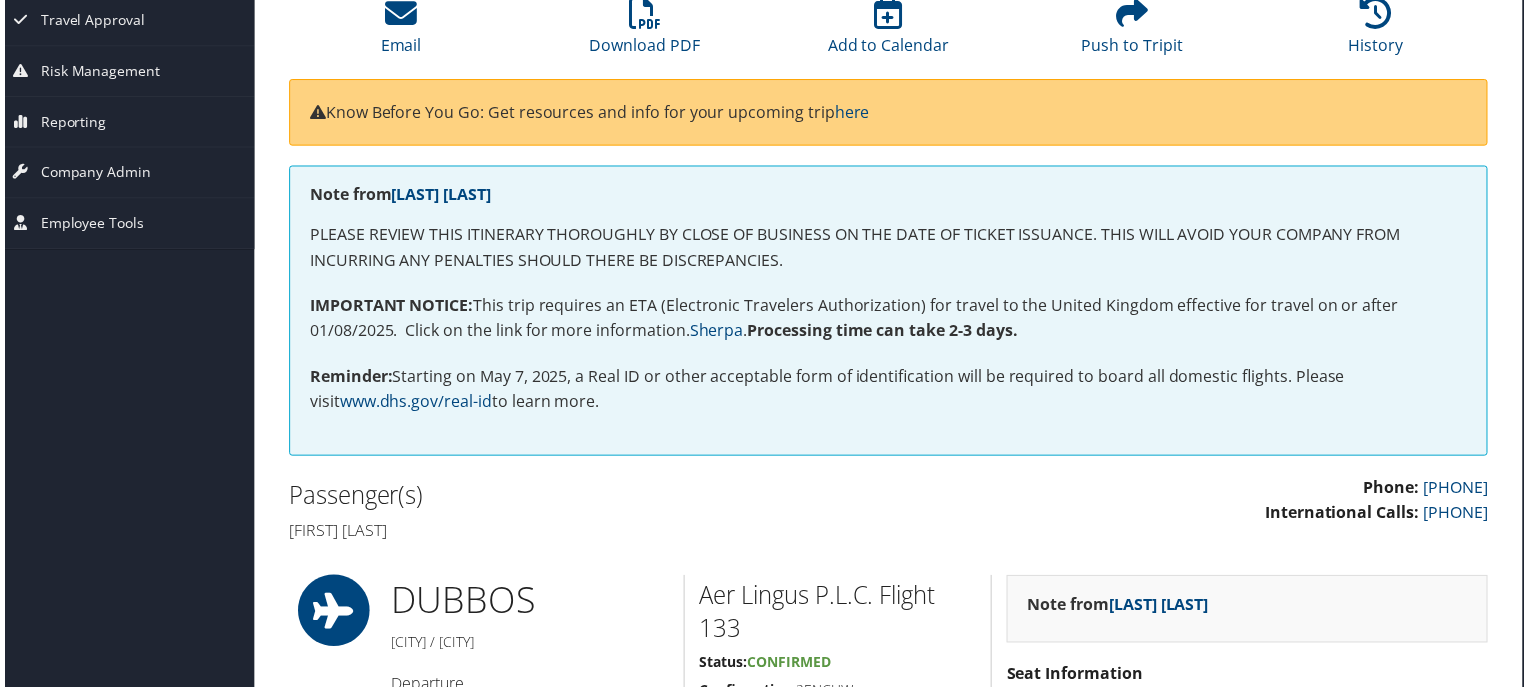 scroll, scrollTop: 0, scrollLeft: 9, axis: horizontal 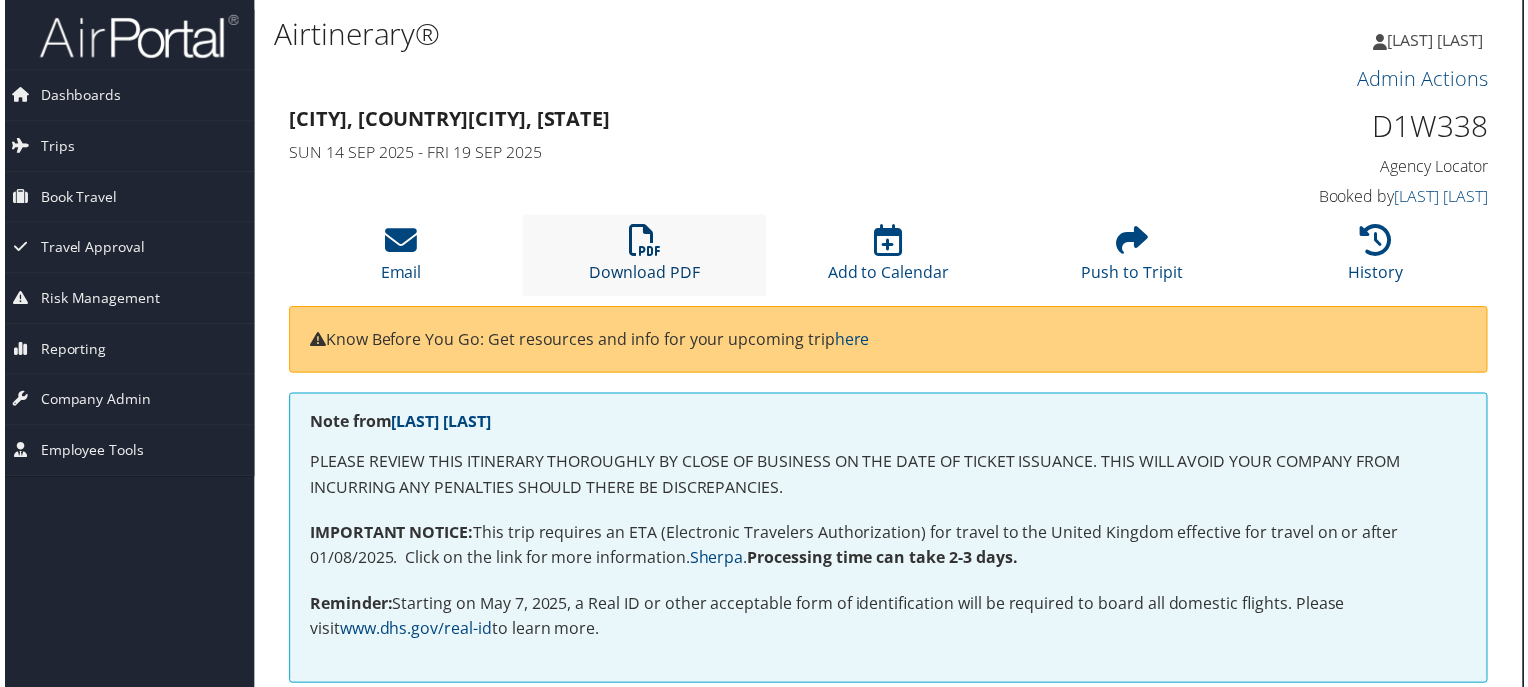 click on "Download PDF" at bounding box center [643, 261] 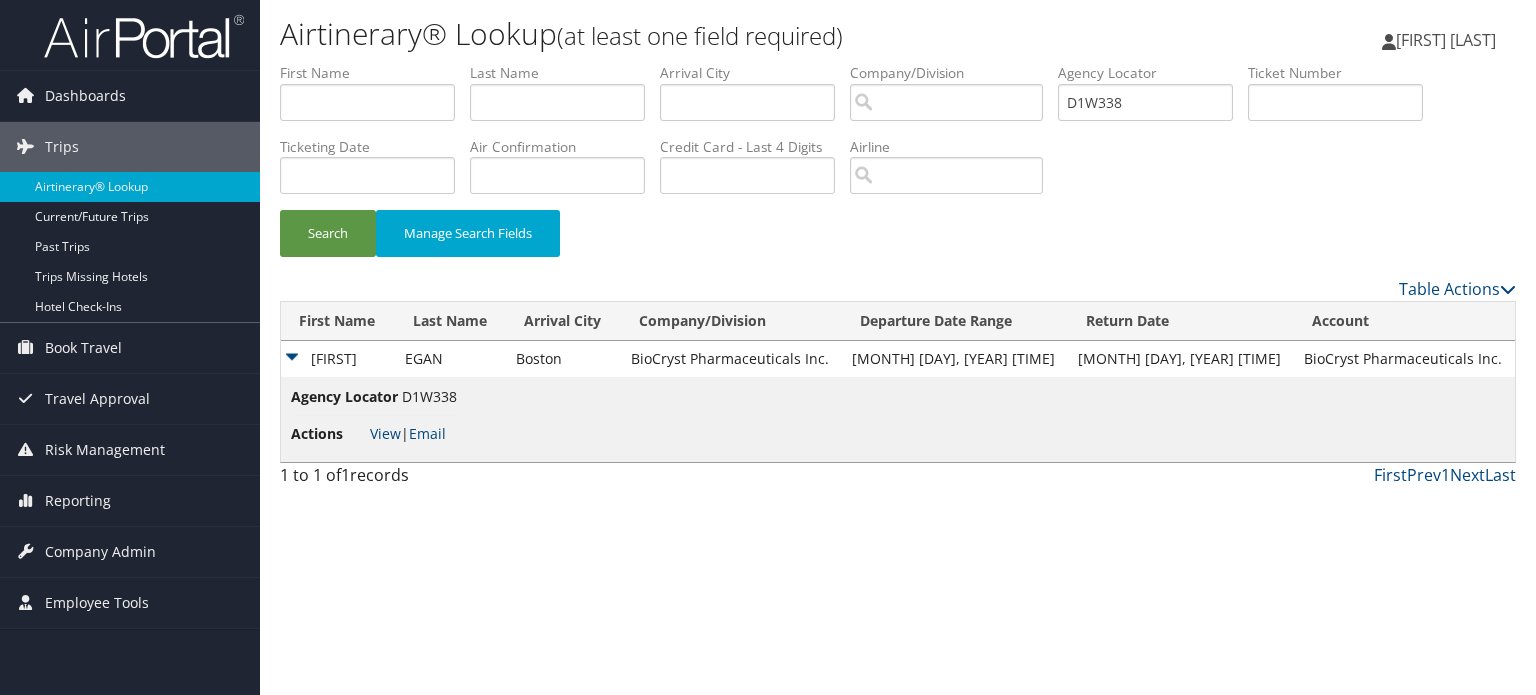 scroll, scrollTop: 0, scrollLeft: 0, axis: both 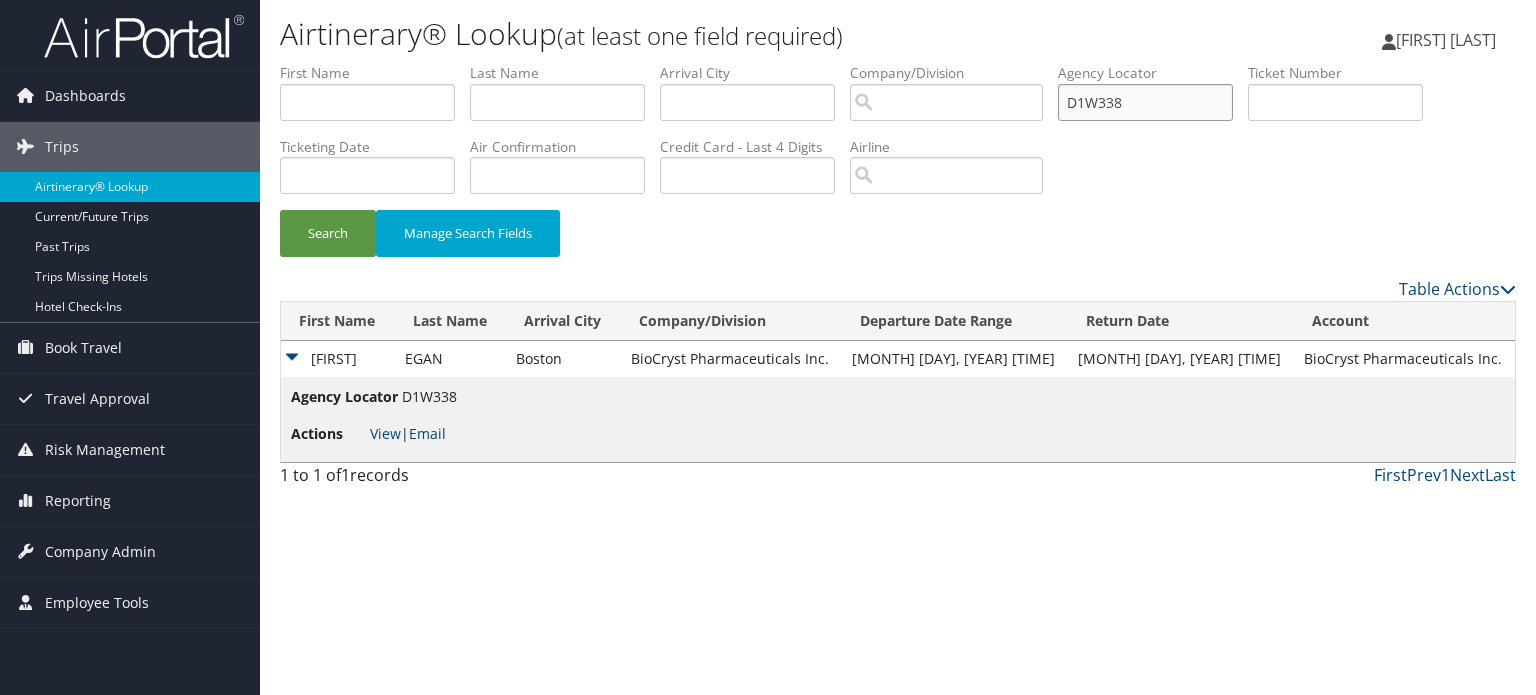 click on "D1W338" at bounding box center [1145, 102] 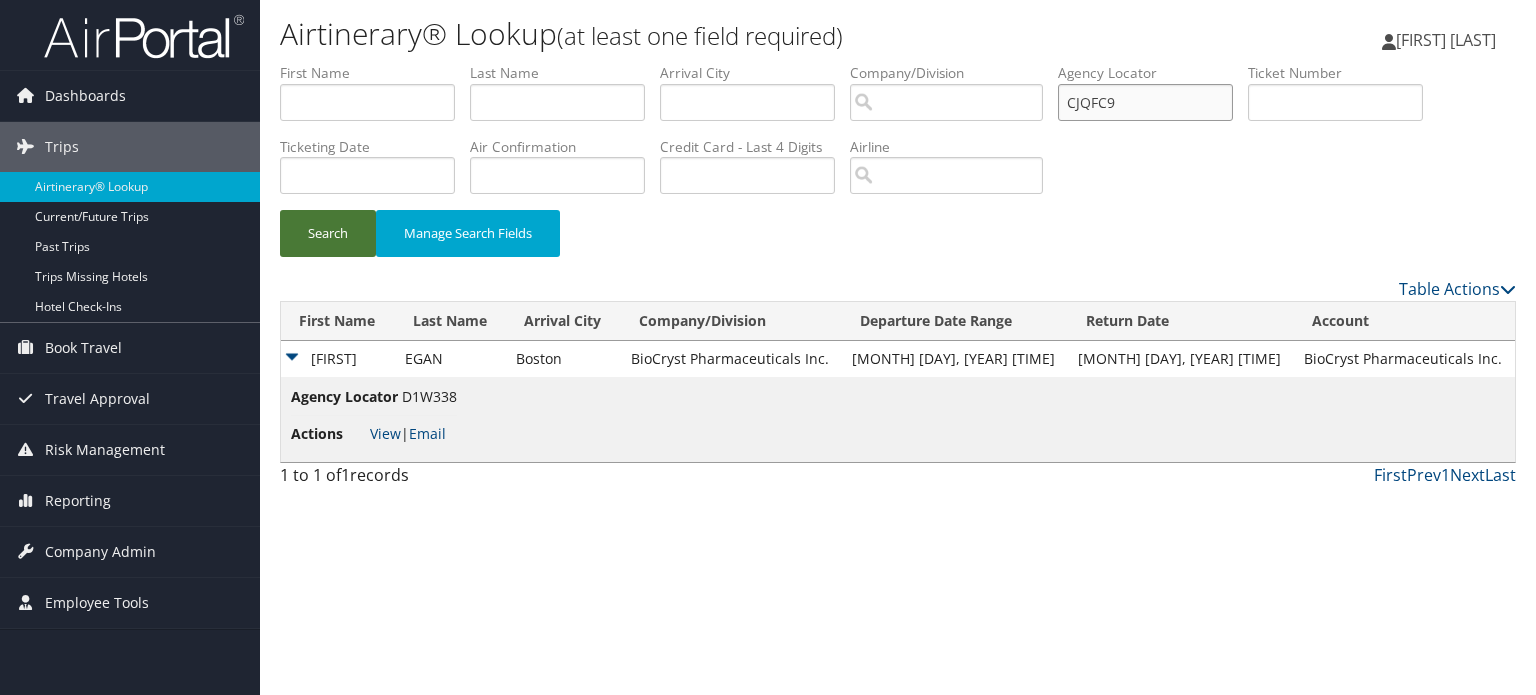 type on "CJQFC9" 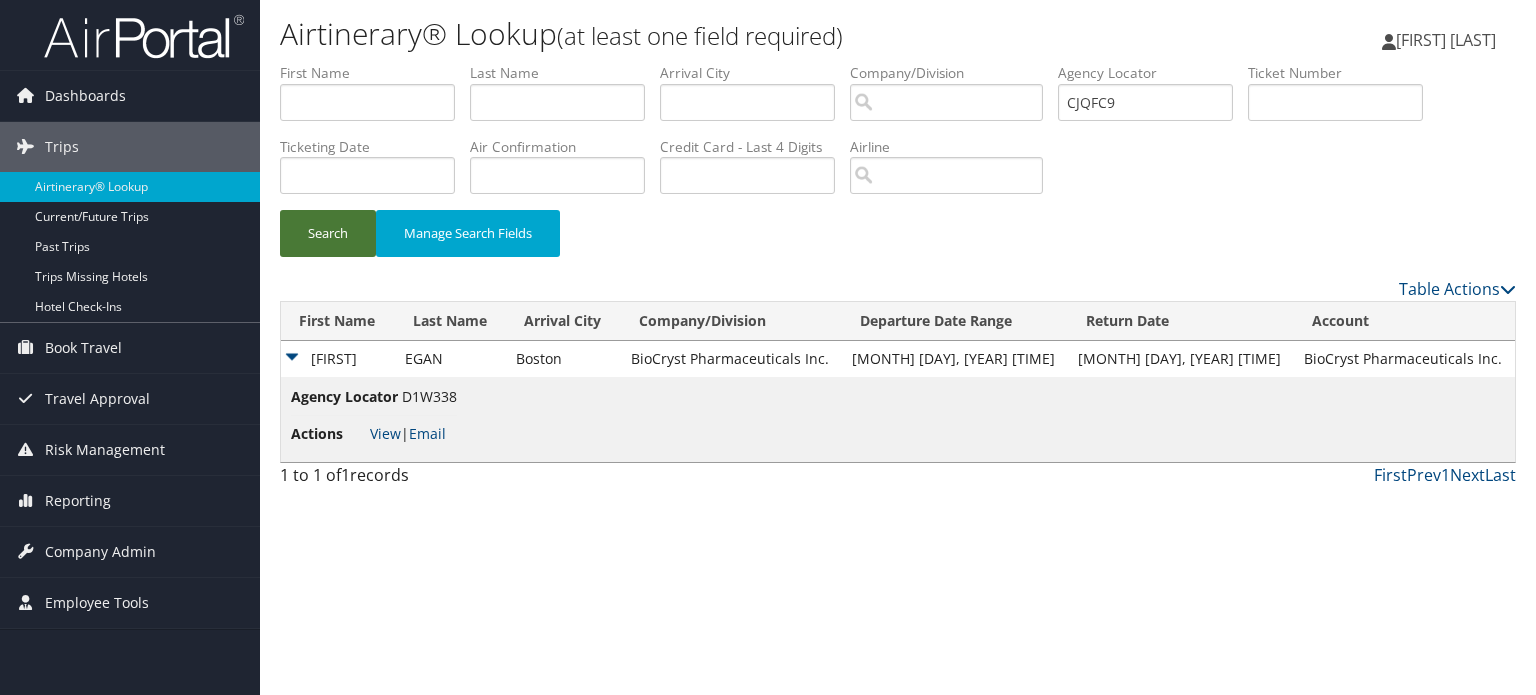 click on "Search" at bounding box center (328, 233) 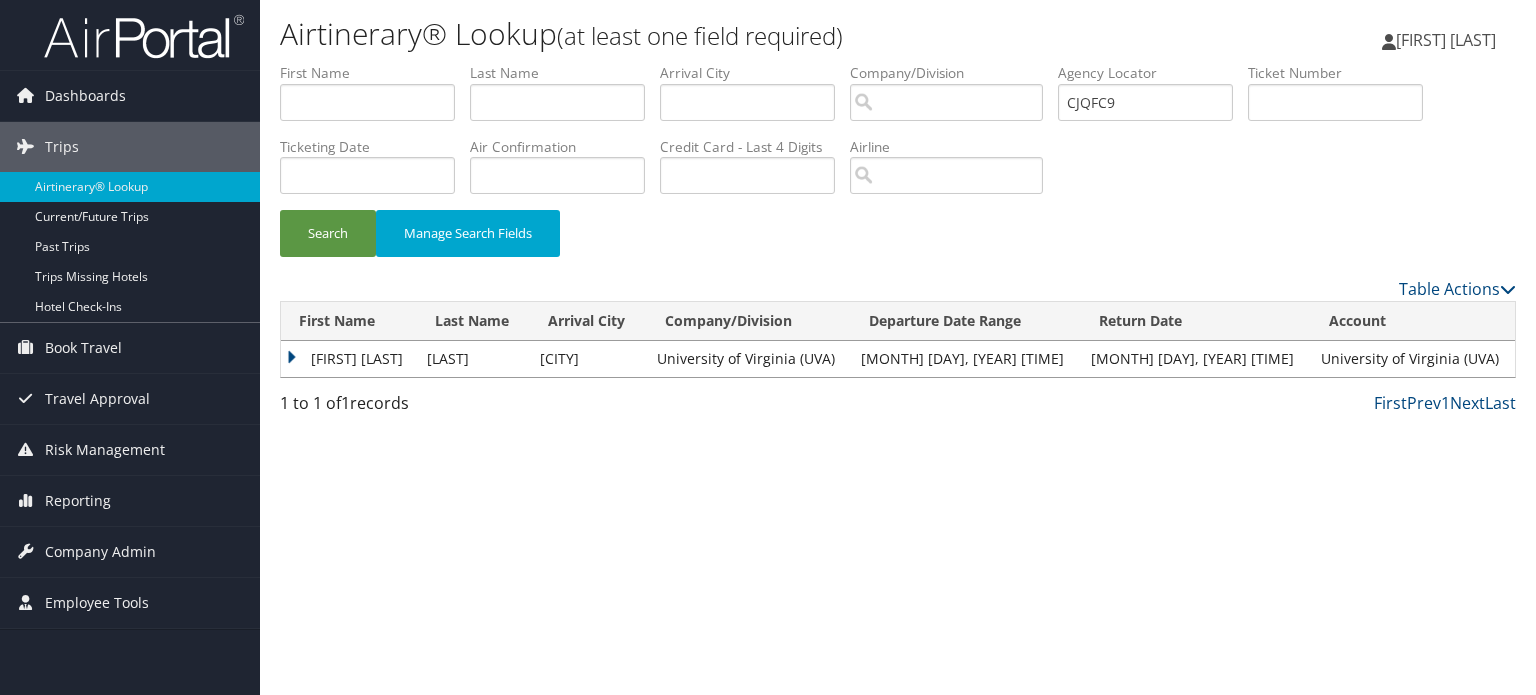 click on "[FIRST] [LAST]" at bounding box center (349, 359) 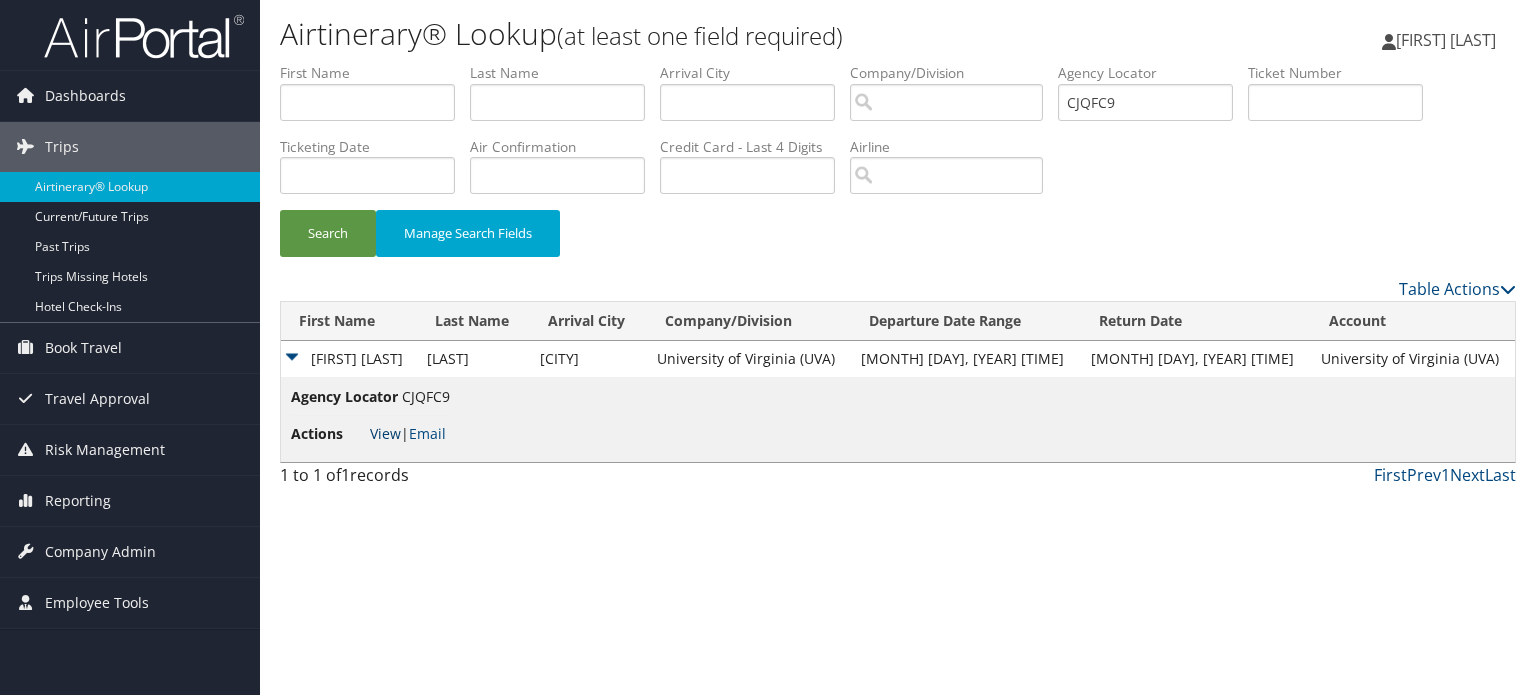 click on "View" at bounding box center (385, 433) 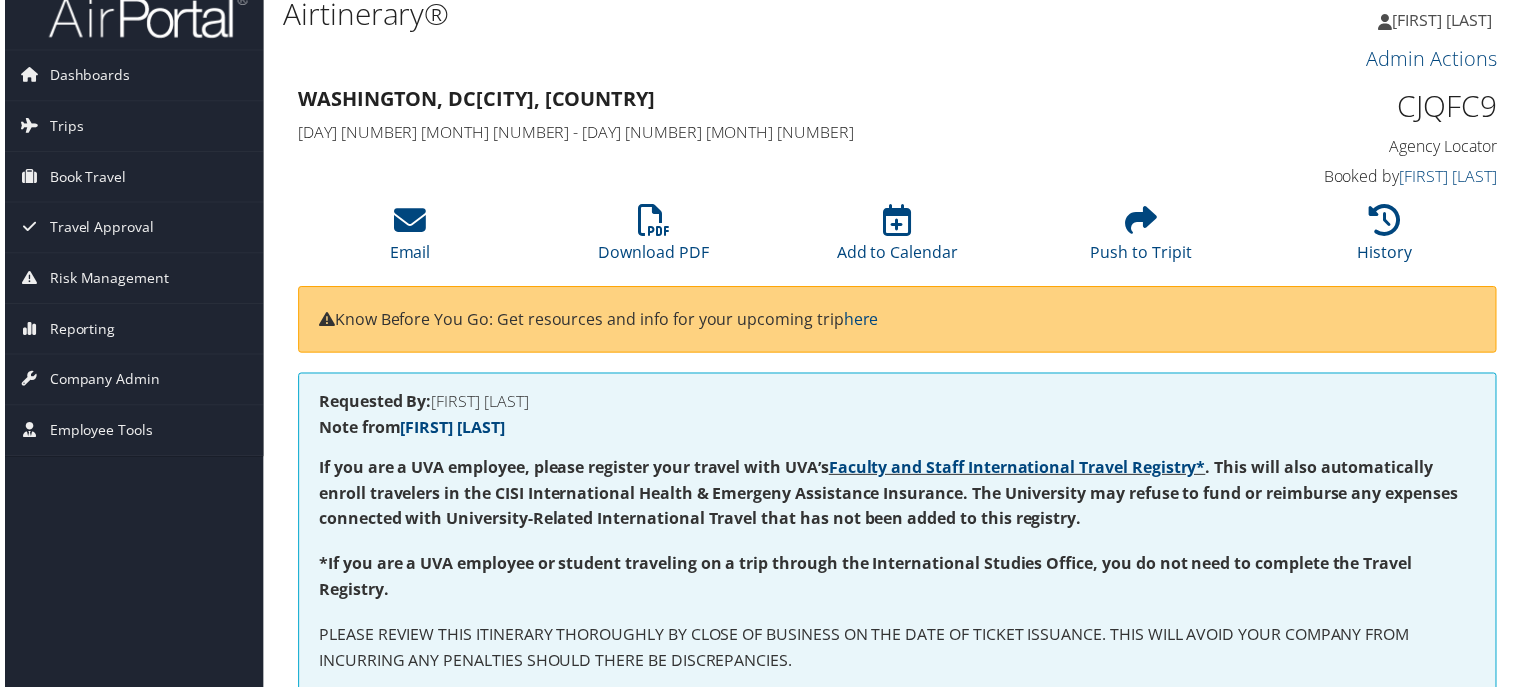 scroll, scrollTop: 0, scrollLeft: 0, axis: both 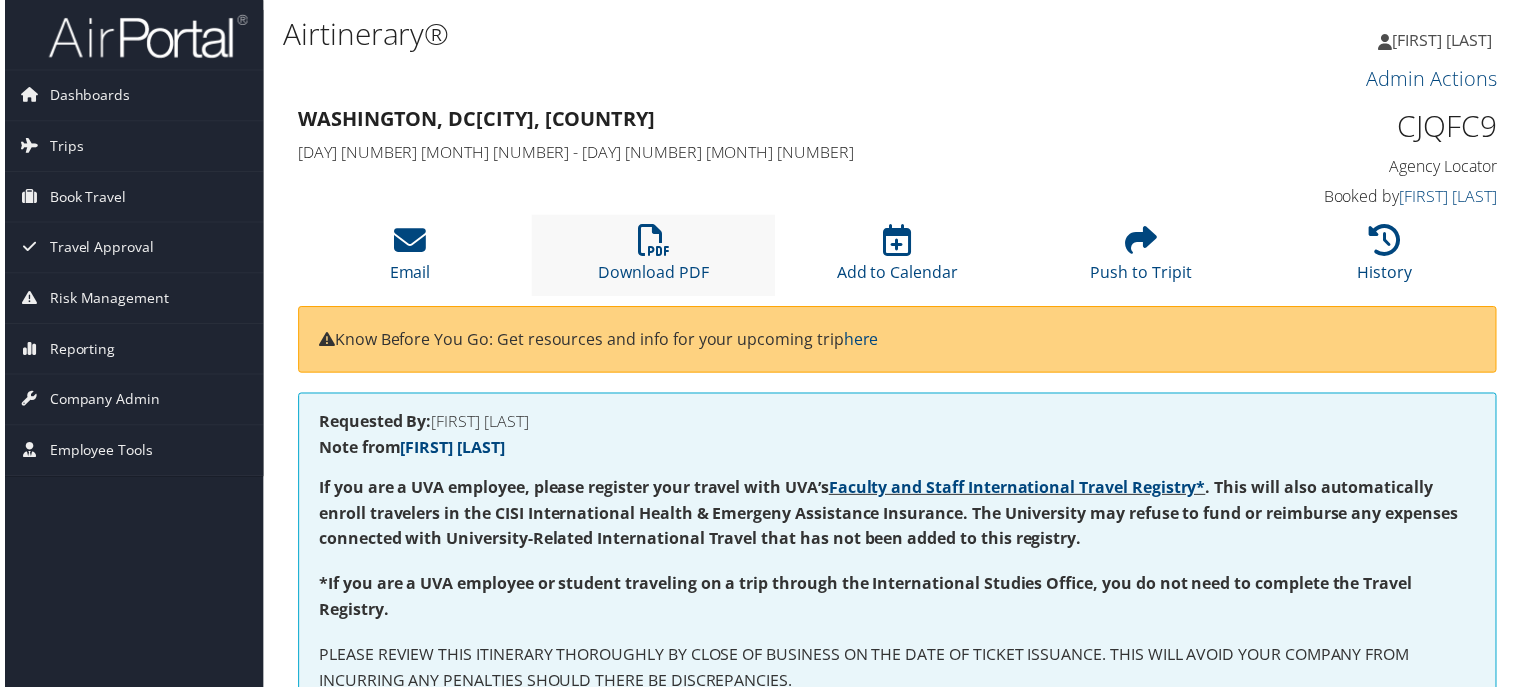 click on "Download PDF" at bounding box center [652, 256] 